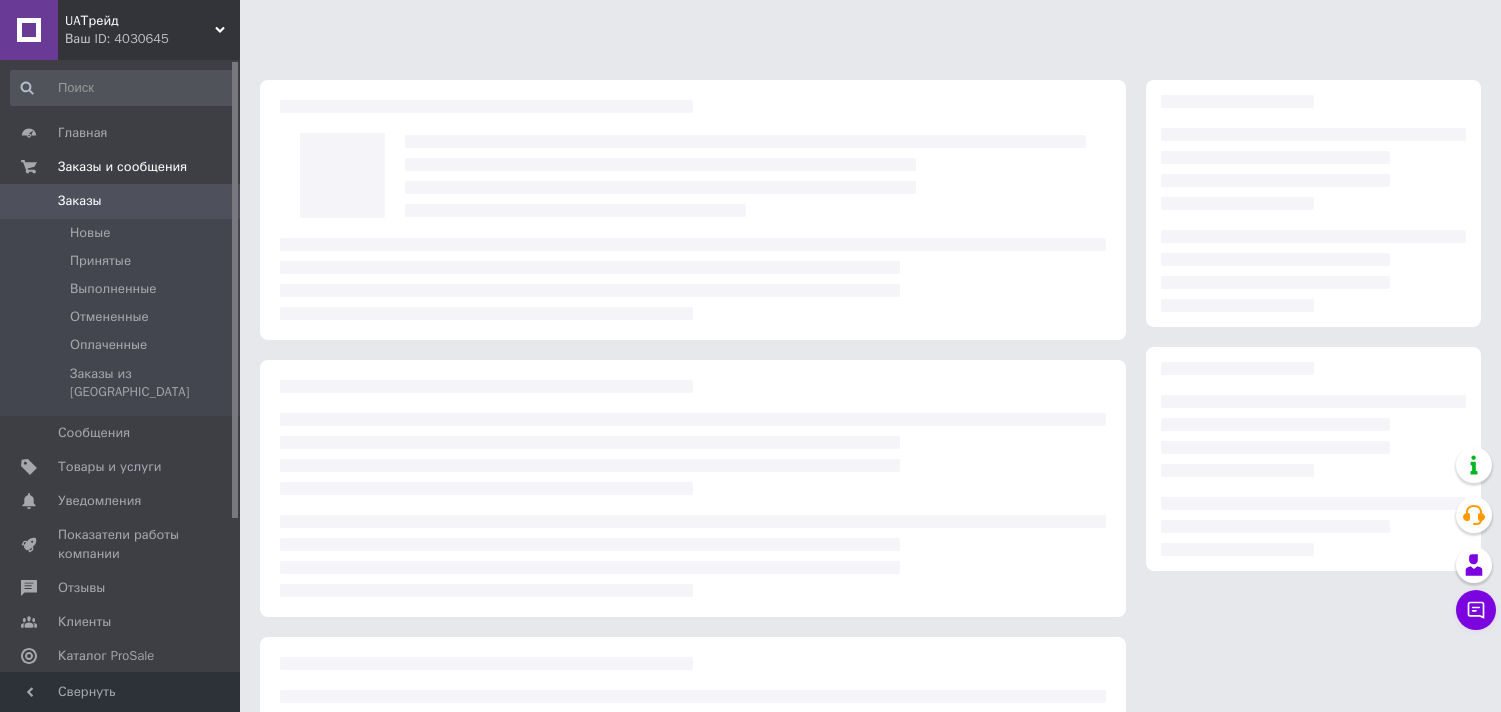 scroll, scrollTop: 0, scrollLeft: 0, axis: both 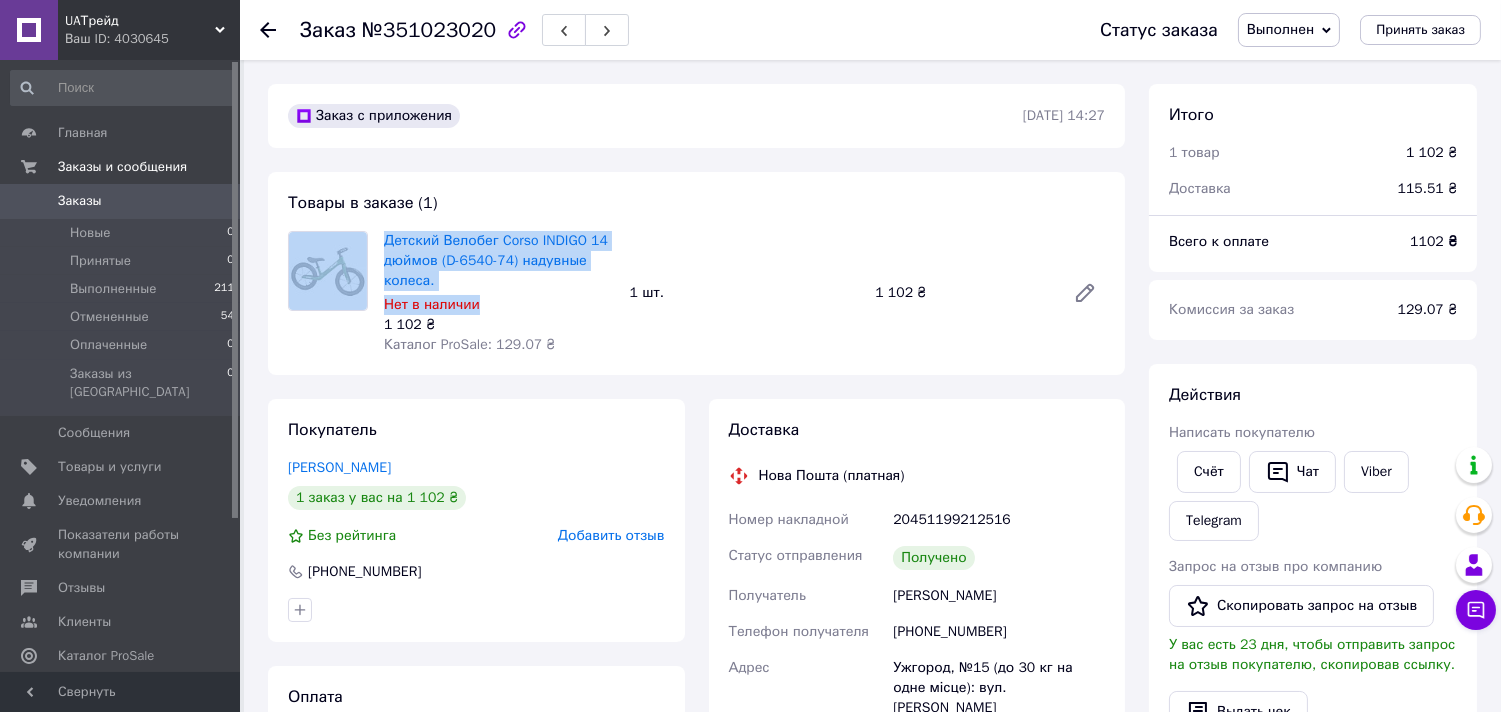 drag, startPoint x: 500, startPoint y: 285, endPoint x: 371, endPoint y: 253, distance: 132.90974 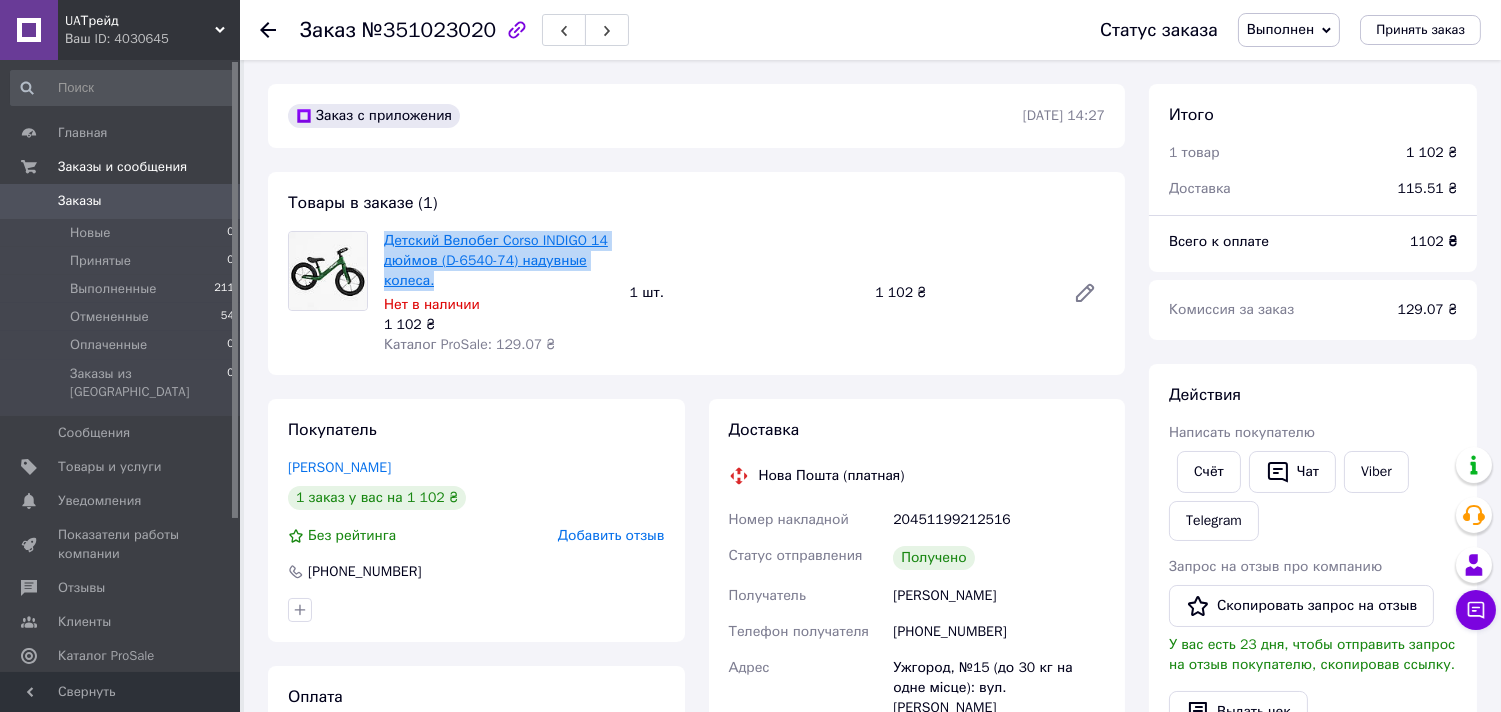 drag, startPoint x: 503, startPoint y: 278, endPoint x: 387, endPoint y: 240, distance: 122.06556 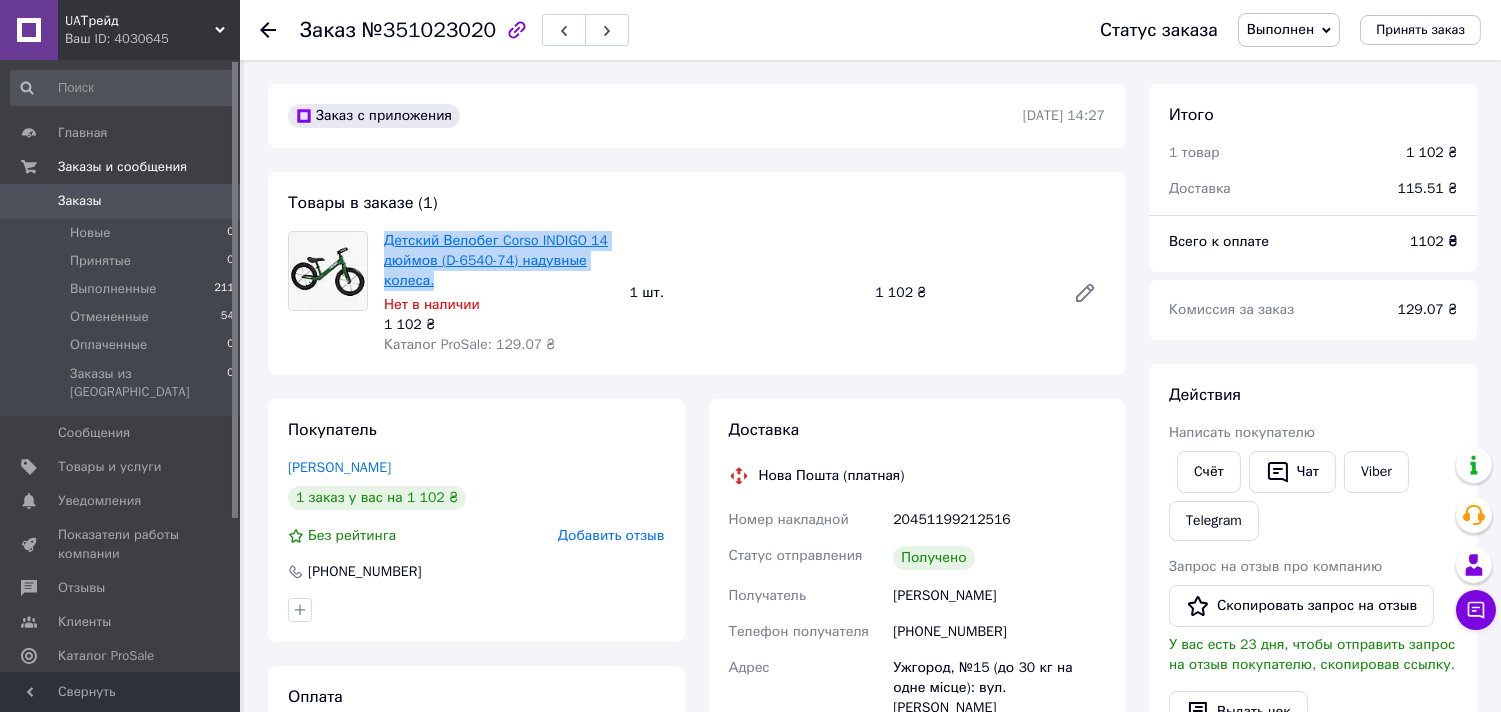 copy on "Детский Велобег Corso INDIGO 14 дюймов (D-6540-74) надувные колеса." 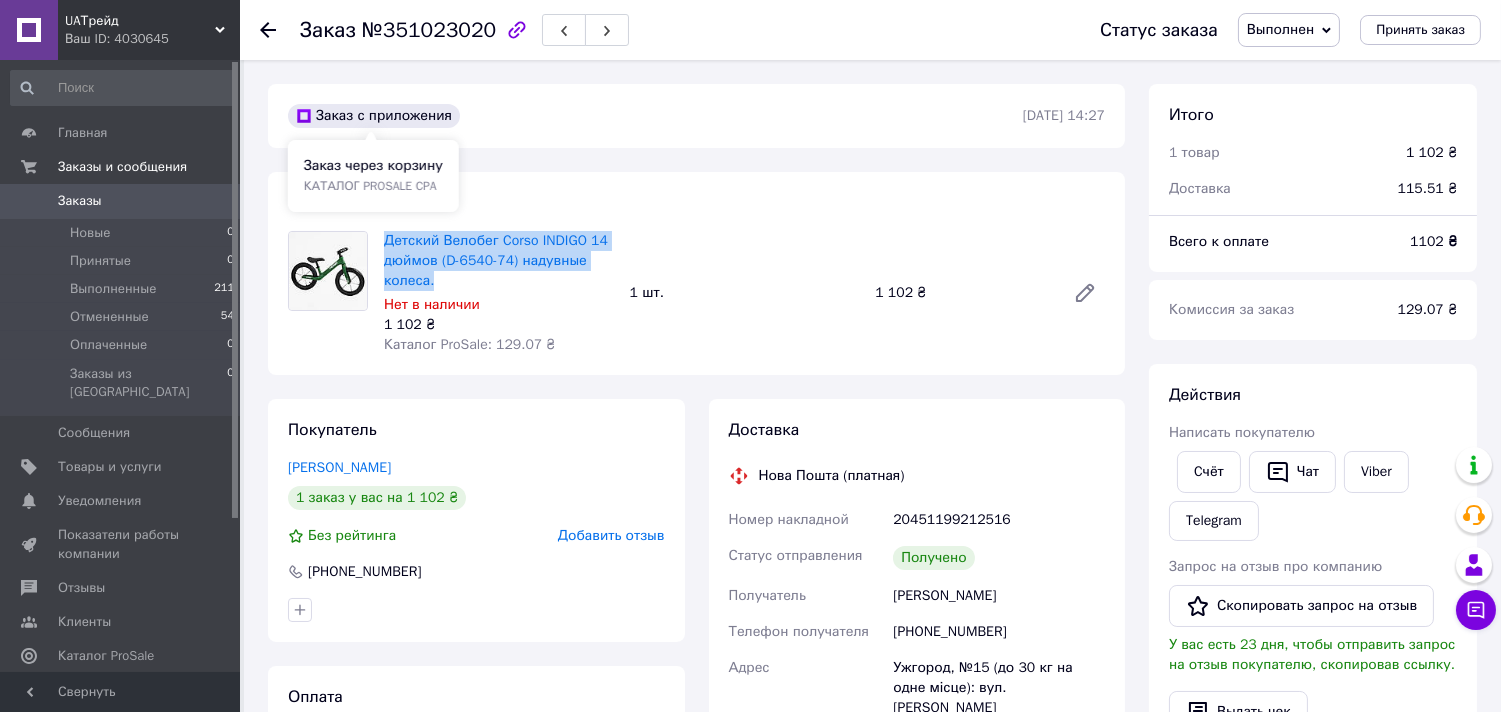 click 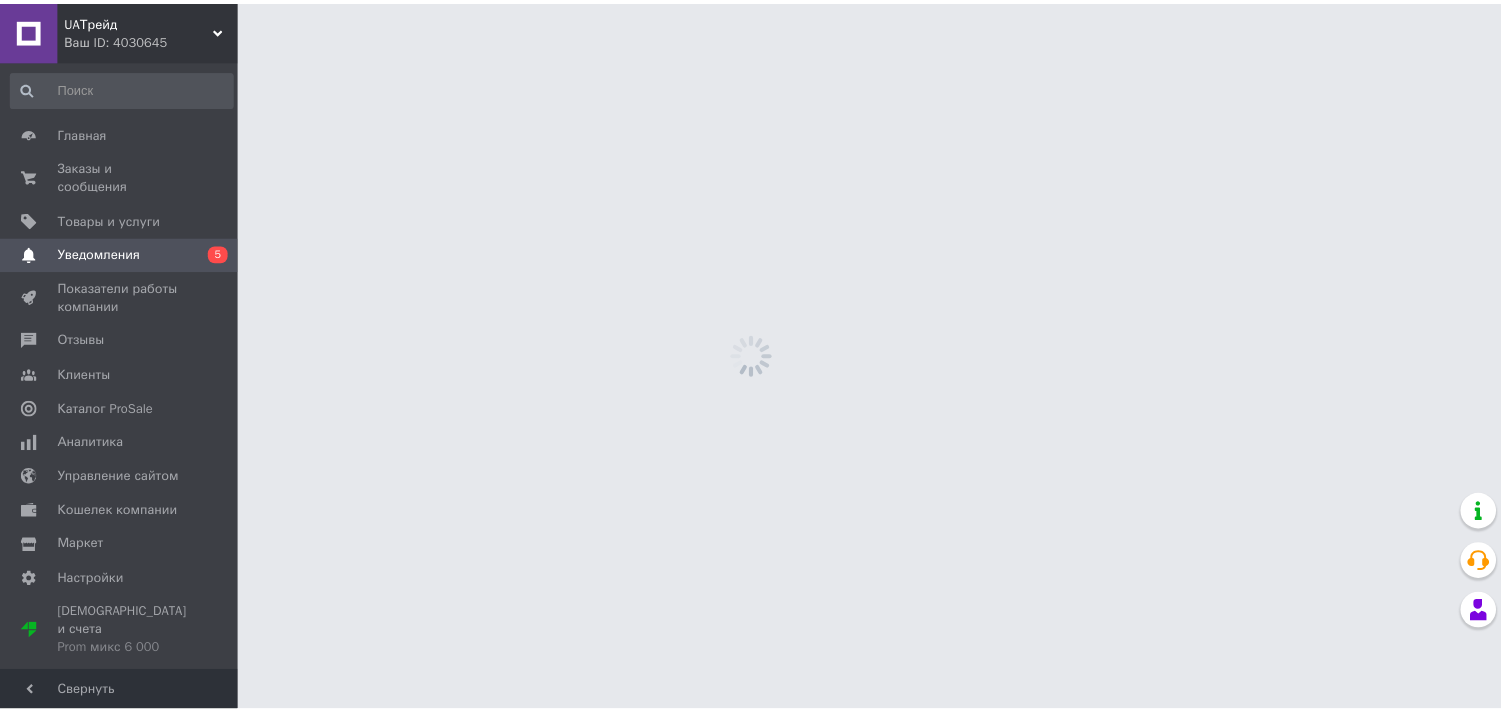 scroll, scrollTop: 0, scrollLeft: 0, axis: both 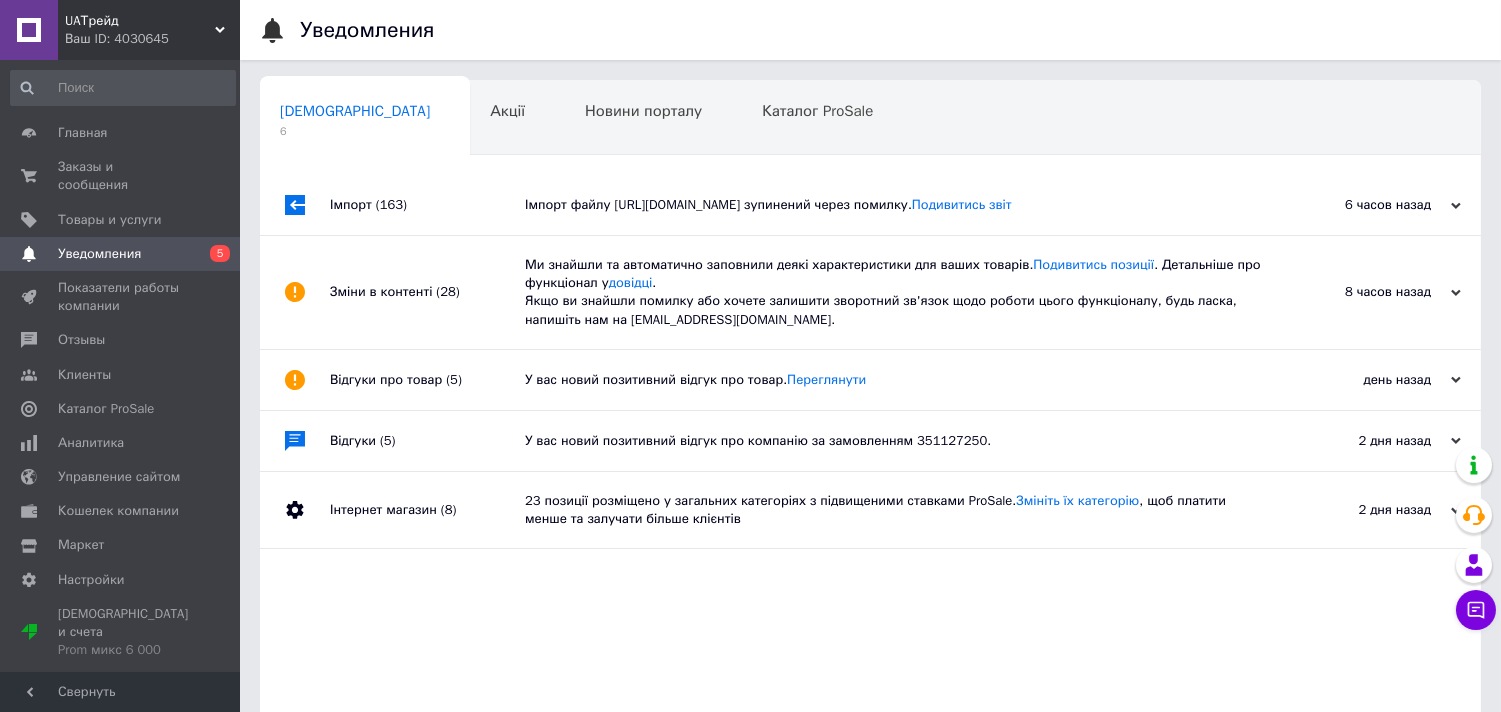click on "Сповіщення 6 Акції 0 Новини порталу 0 Каталог ProSale 0 Навчання та заходи 0 Ok Отфильтровано...  Сохранить Мы ничего не нашли Возможно, ошибка в слове  или нет соответствий по вашему запросу. Сповіщення 6 Акції 0 Новини порталу 0 Каталог ProSale 0 Навчання та заходи 0 :  Імпорт   (163) Імпорт файлу [URL][DOMAIN_NAME] зупинений через помилку.  Подивитись звіт 6 часов назад [DATE] Зміни в контенті   (28) Ми знайшли та автоматично заповнили деякі характеристики для ваших товарів.  Подивитись позиції . Детальніше про функціонал у  довідці . 8 часов назад [DATE]   (5) [GEOGRAPHIC_DATA]" at bounding box center (870, 432) 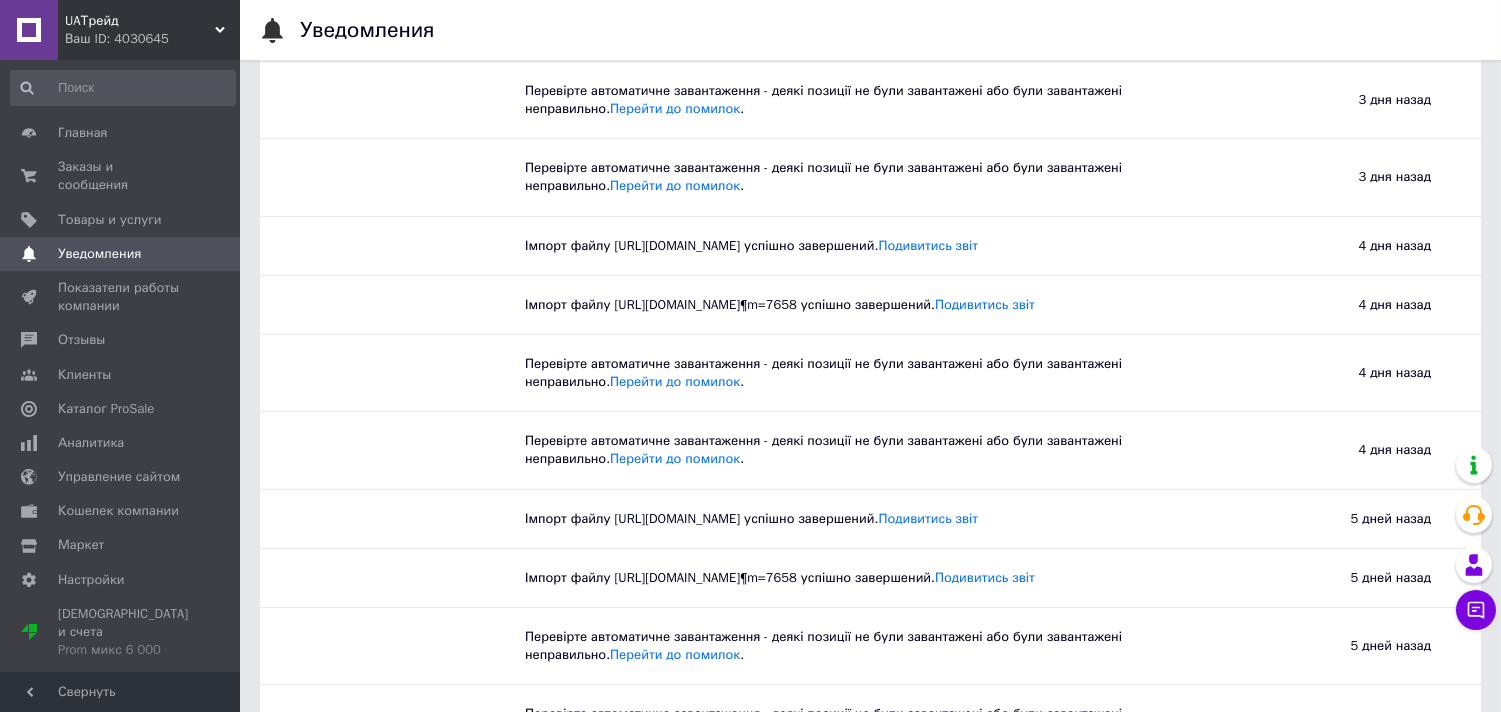 scroll, scrollTop: 777, scrollLeft: 0, axis: vertical 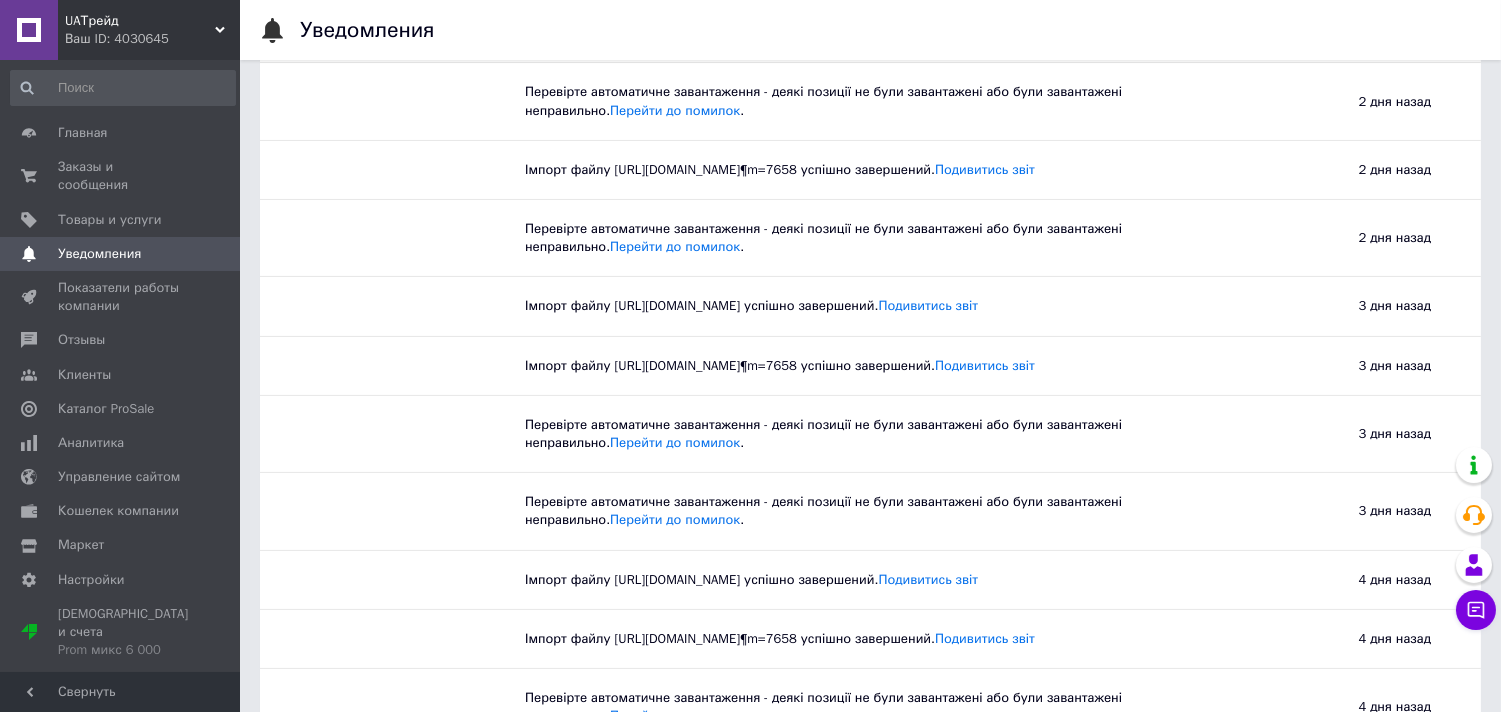 click on "Заказы и сообщения" at bounding box center (121, 176) 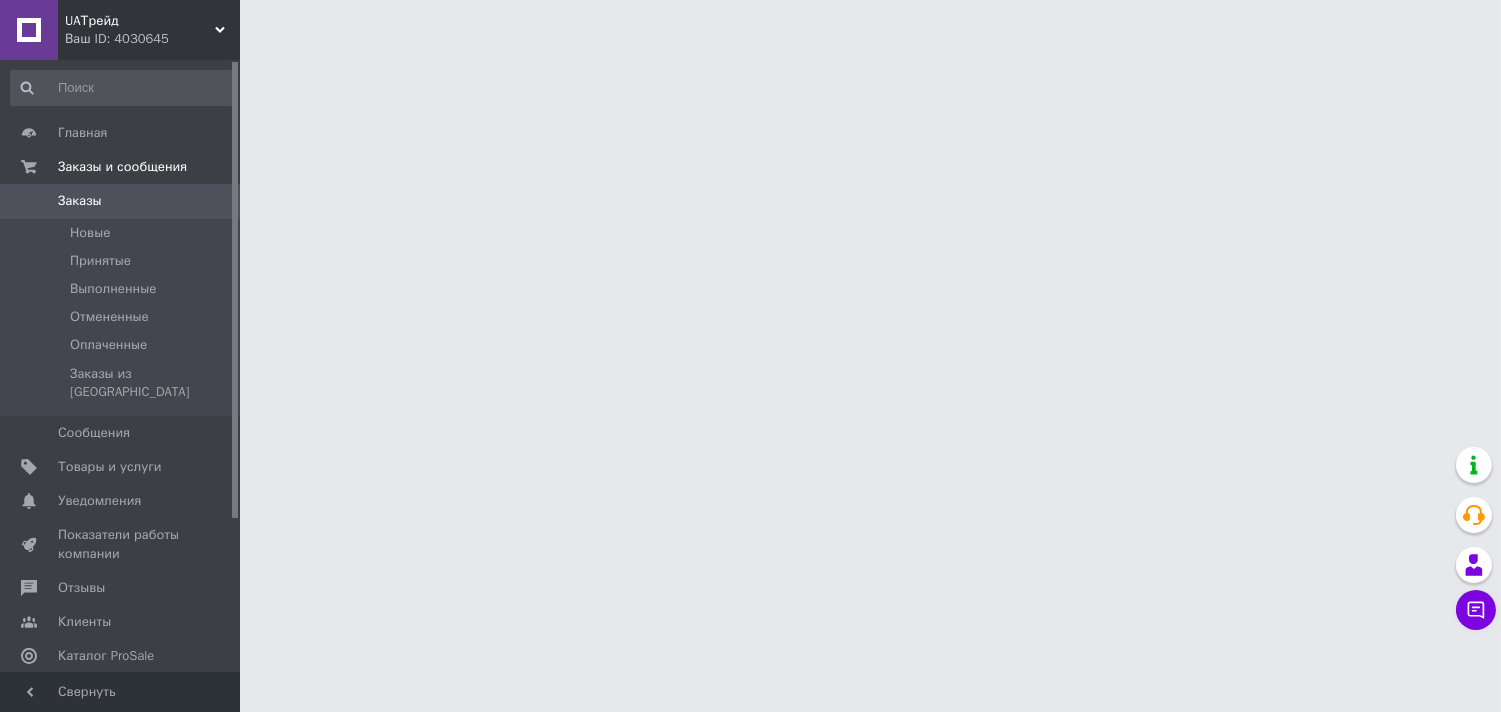 scroll, scrollTop: 0, scrollLeft: 0, axis: both 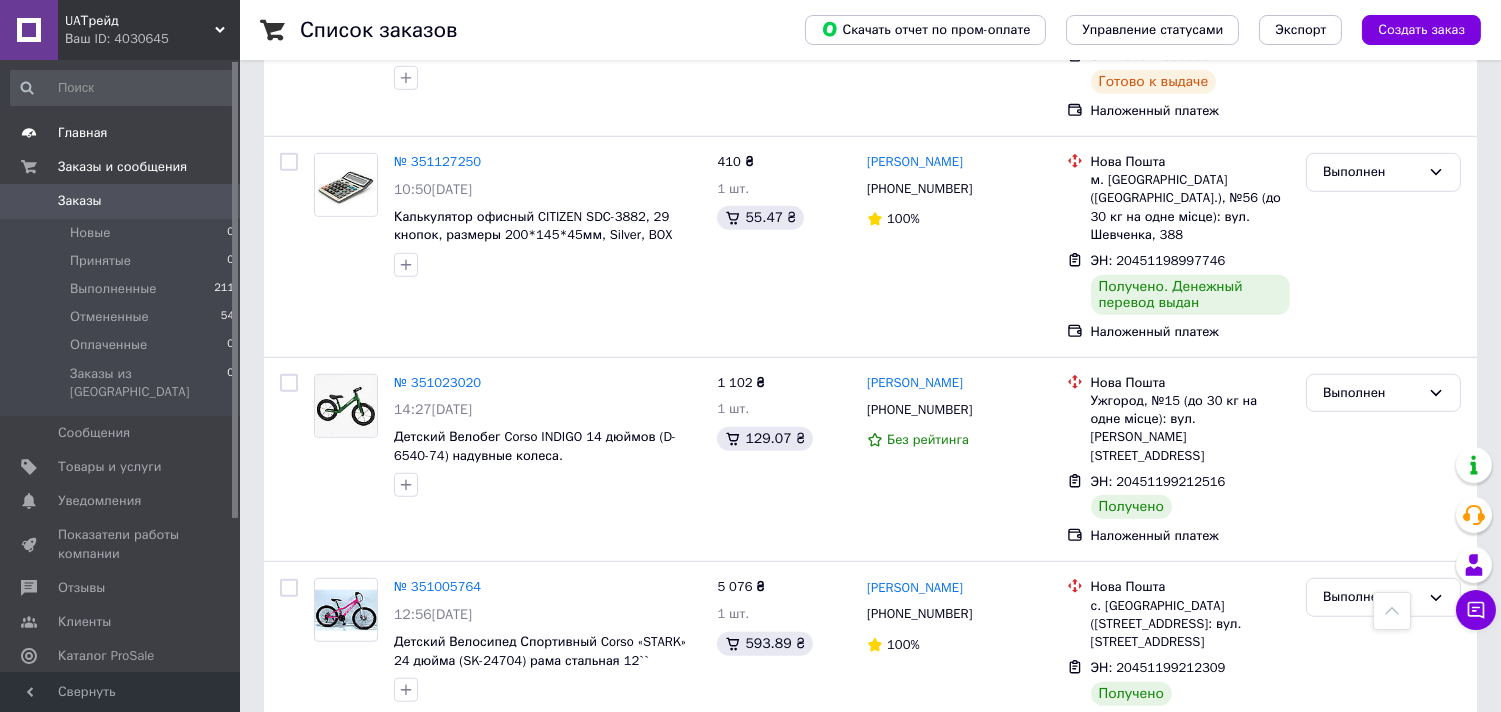 click on "Главная" at bounding box center (123, 133) 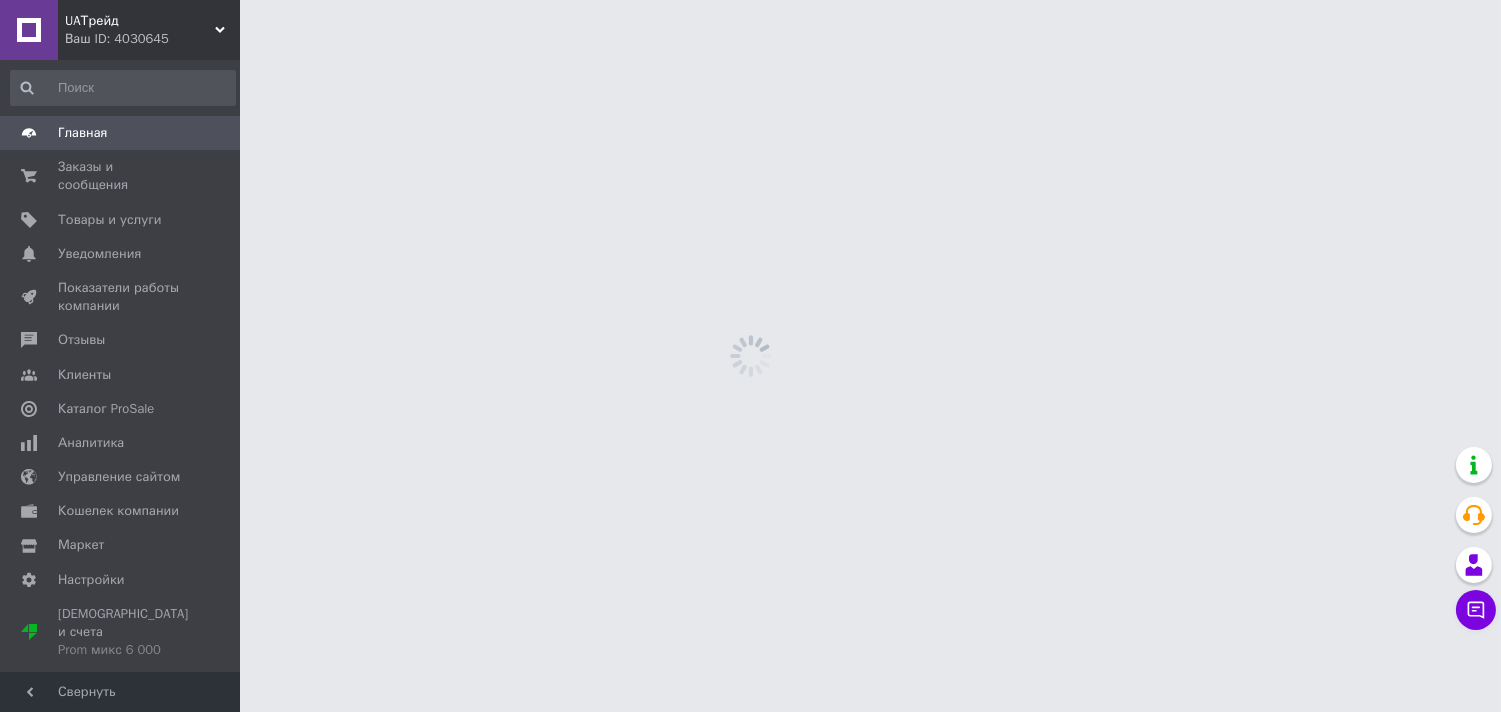 scroll, scrollTop: 0, scrollLeft: 0, axis: both 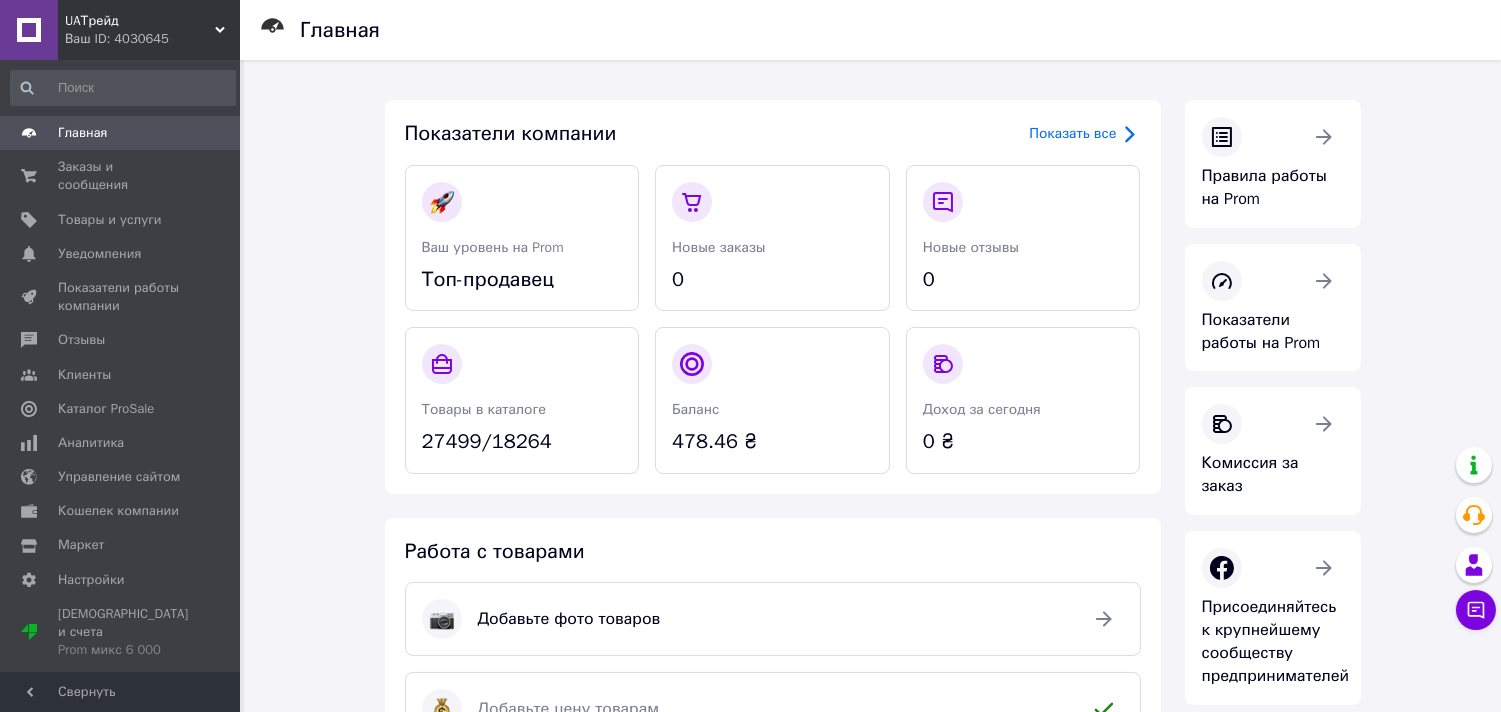 drag, startPoint x: 143, startPoint y: 166, endPoint x: 335, endPoint y: 132, distance: 194.98718 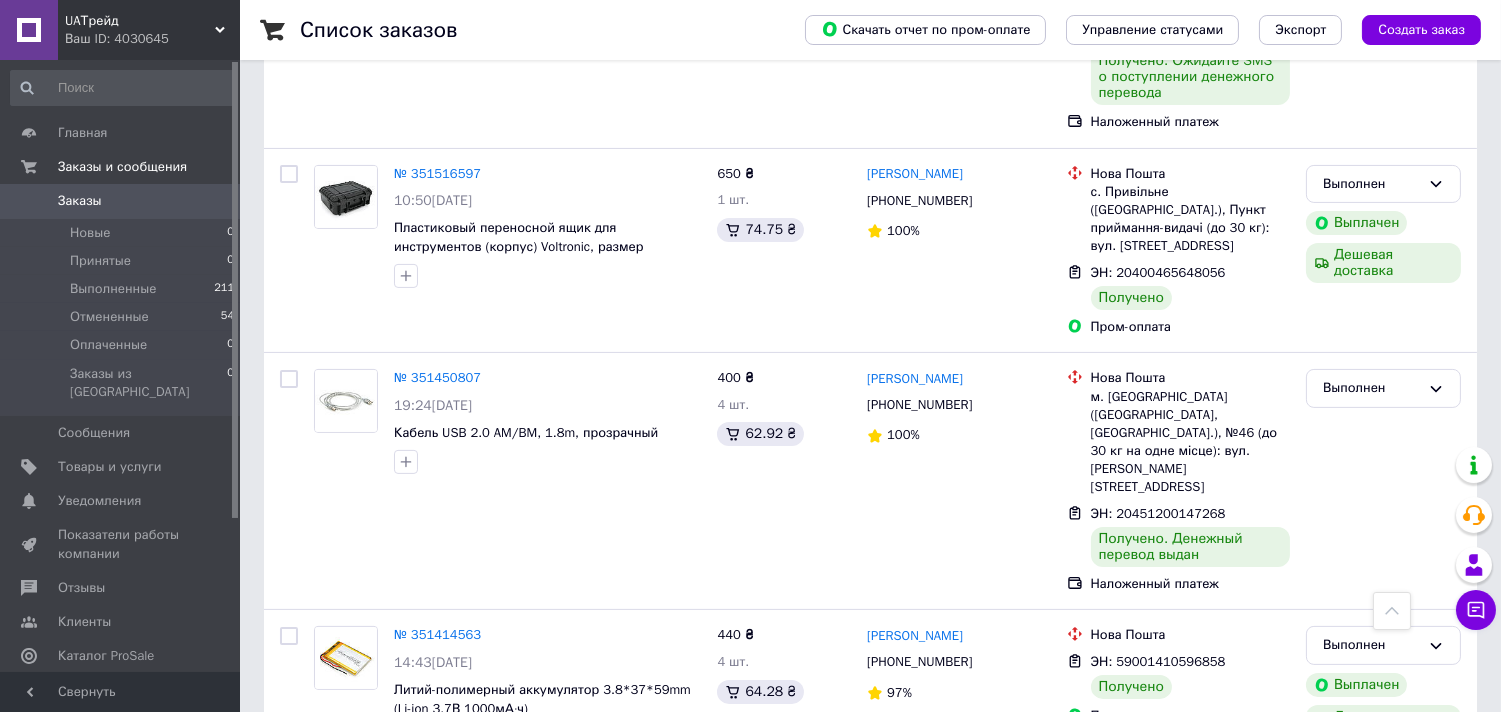 scroll, scrollTop: 1000, scrollLeft: 0, axis: vertical 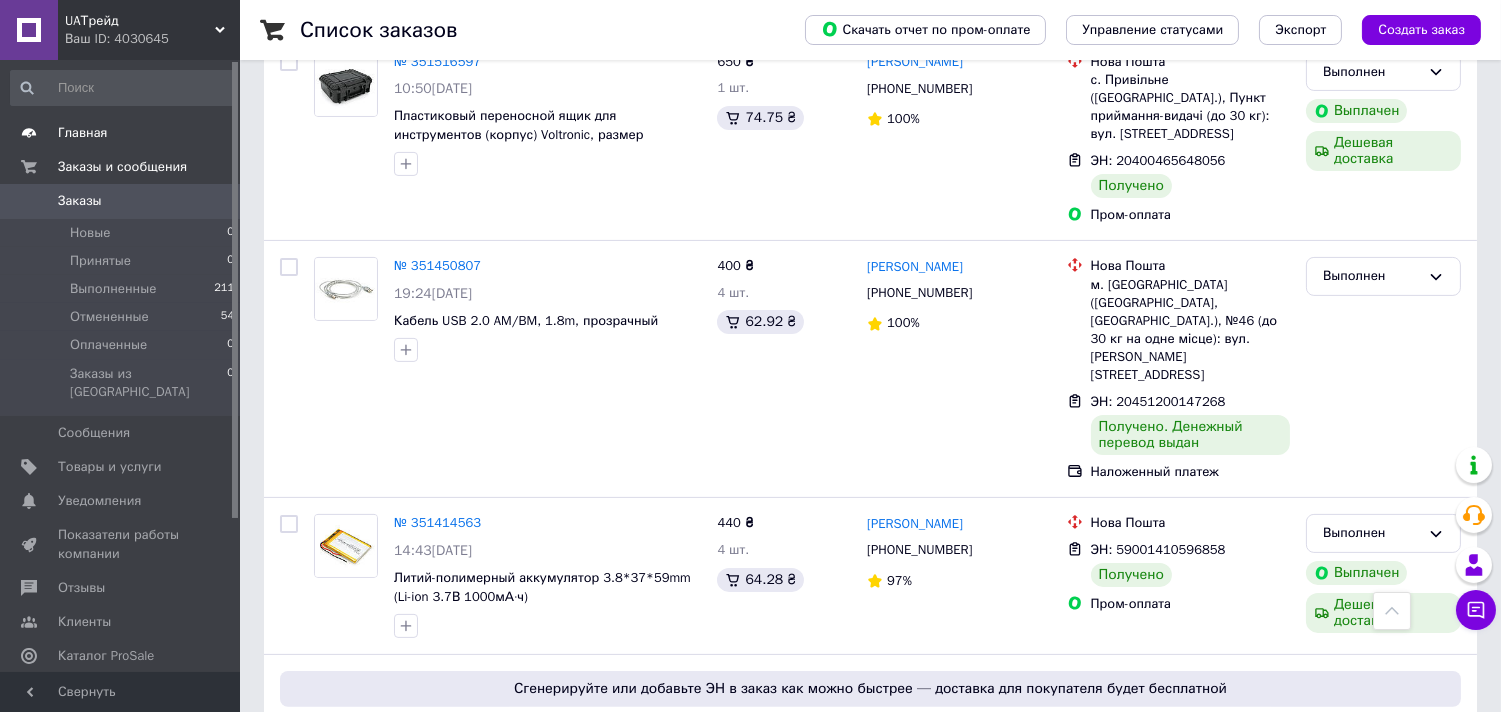 click on "Главная" at bounding box center (83, 133) 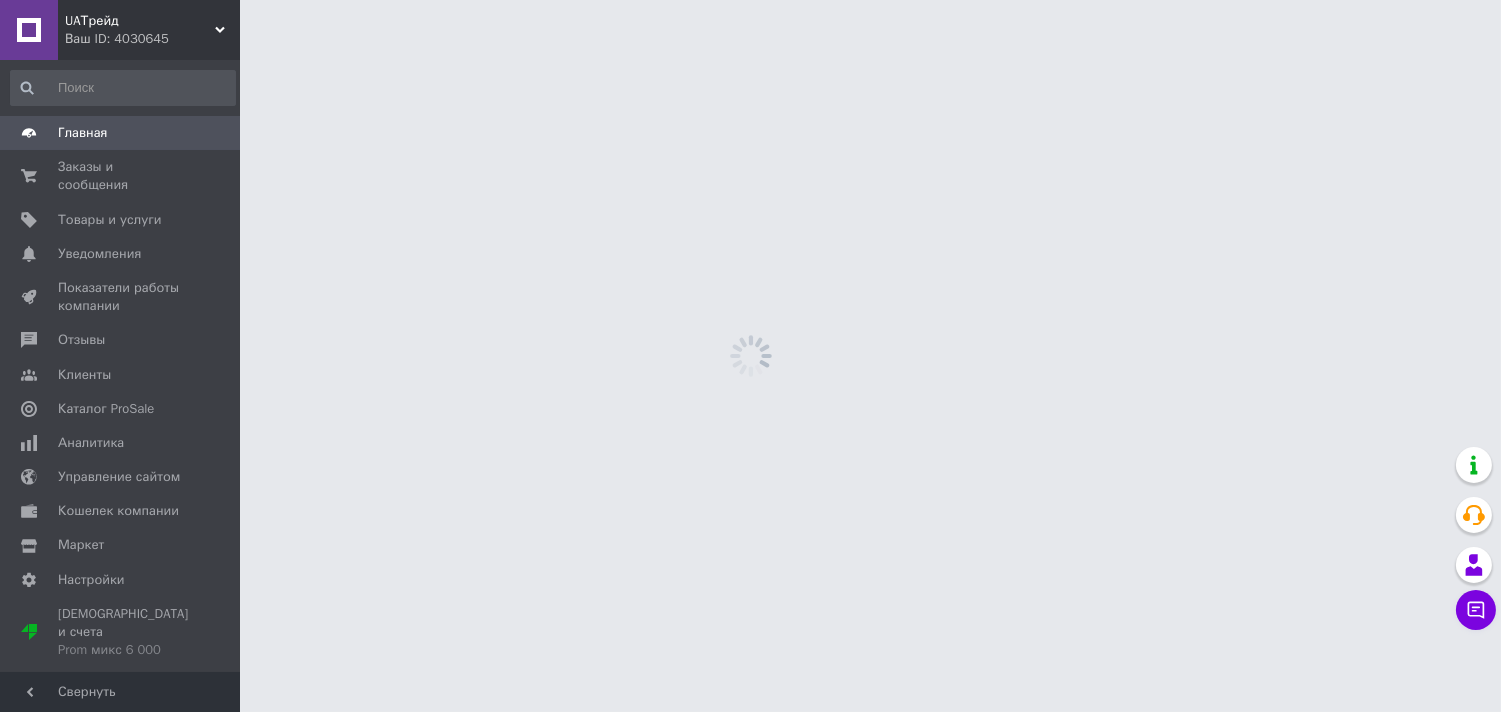 scroll, scrollTop: 0, scrollLeft: 0, axis: both 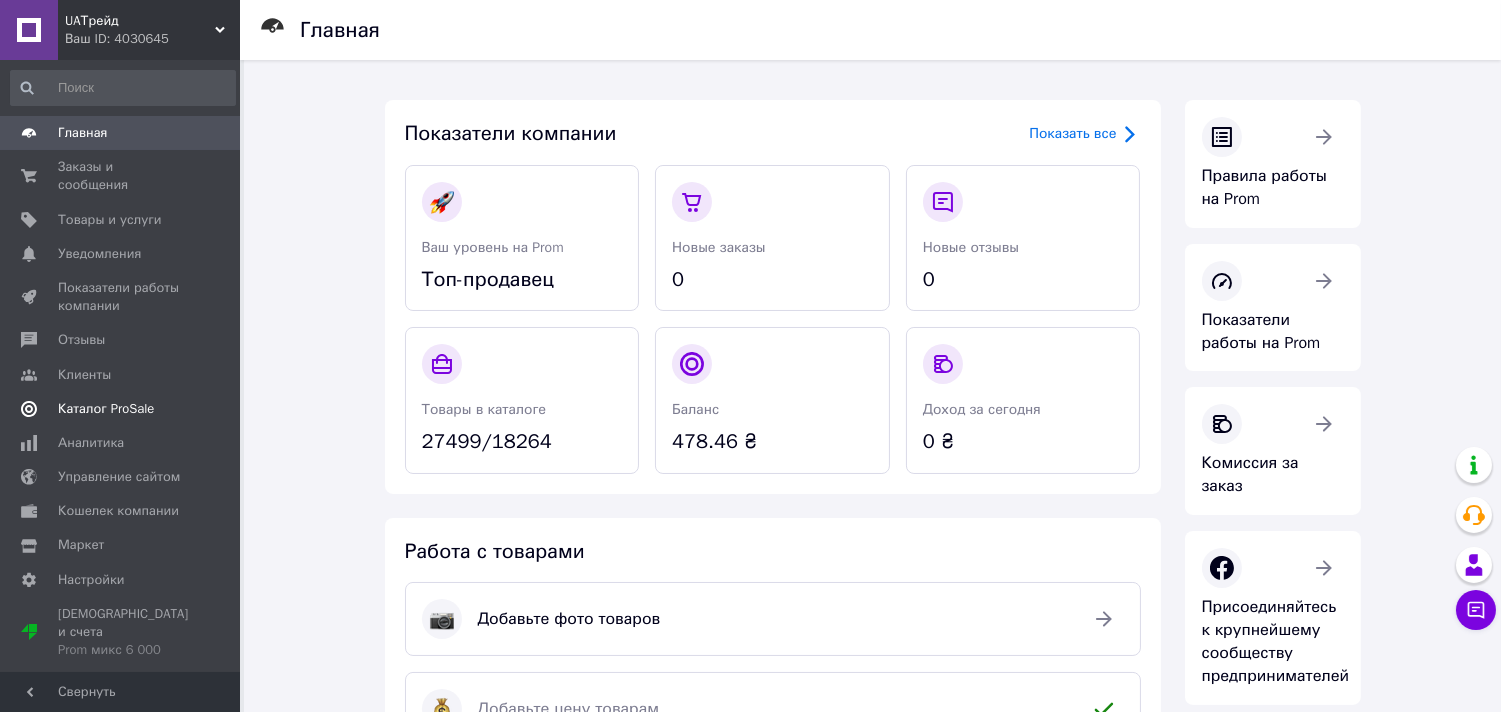 click on "Каталог ProSale" at bounding box center (106, 409) 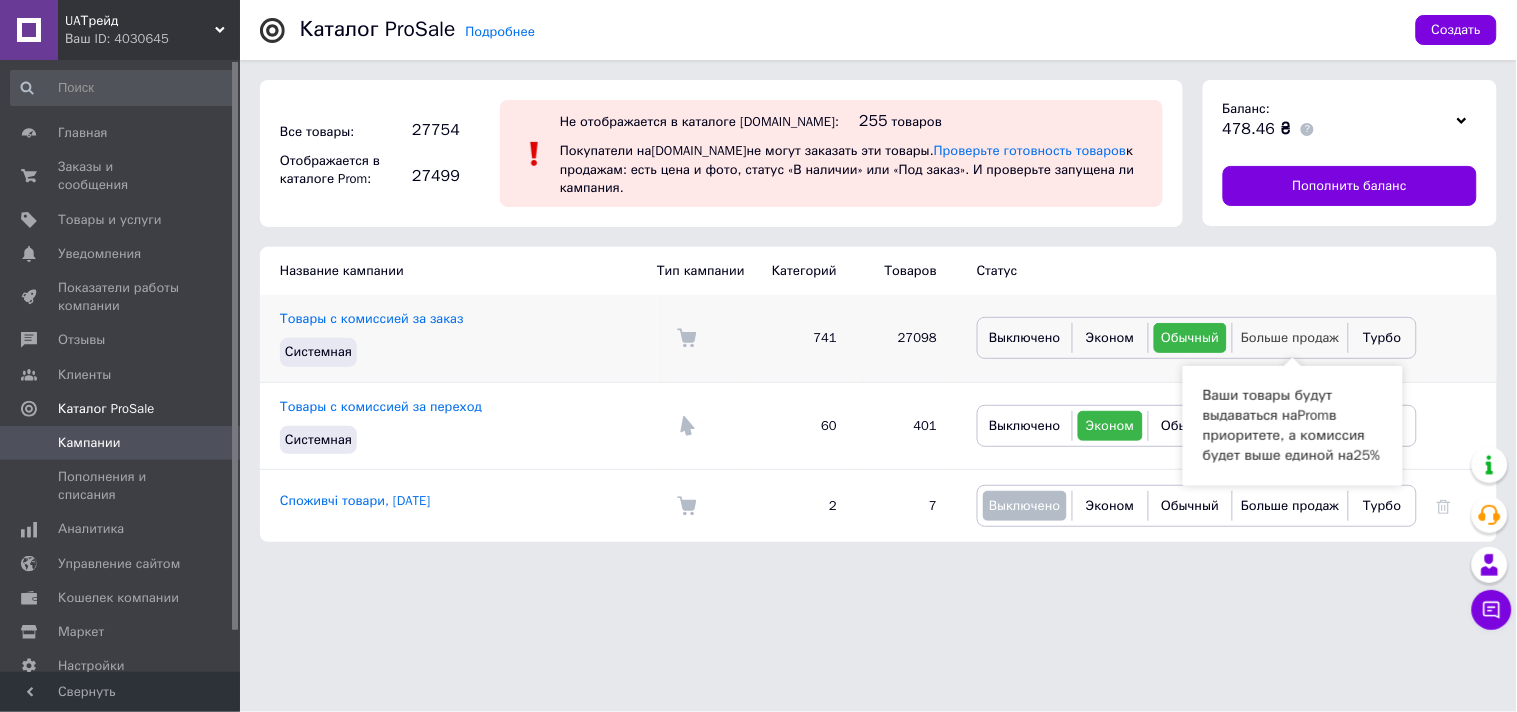 click on "Больше продаж" at bounding box center (1290, 337) 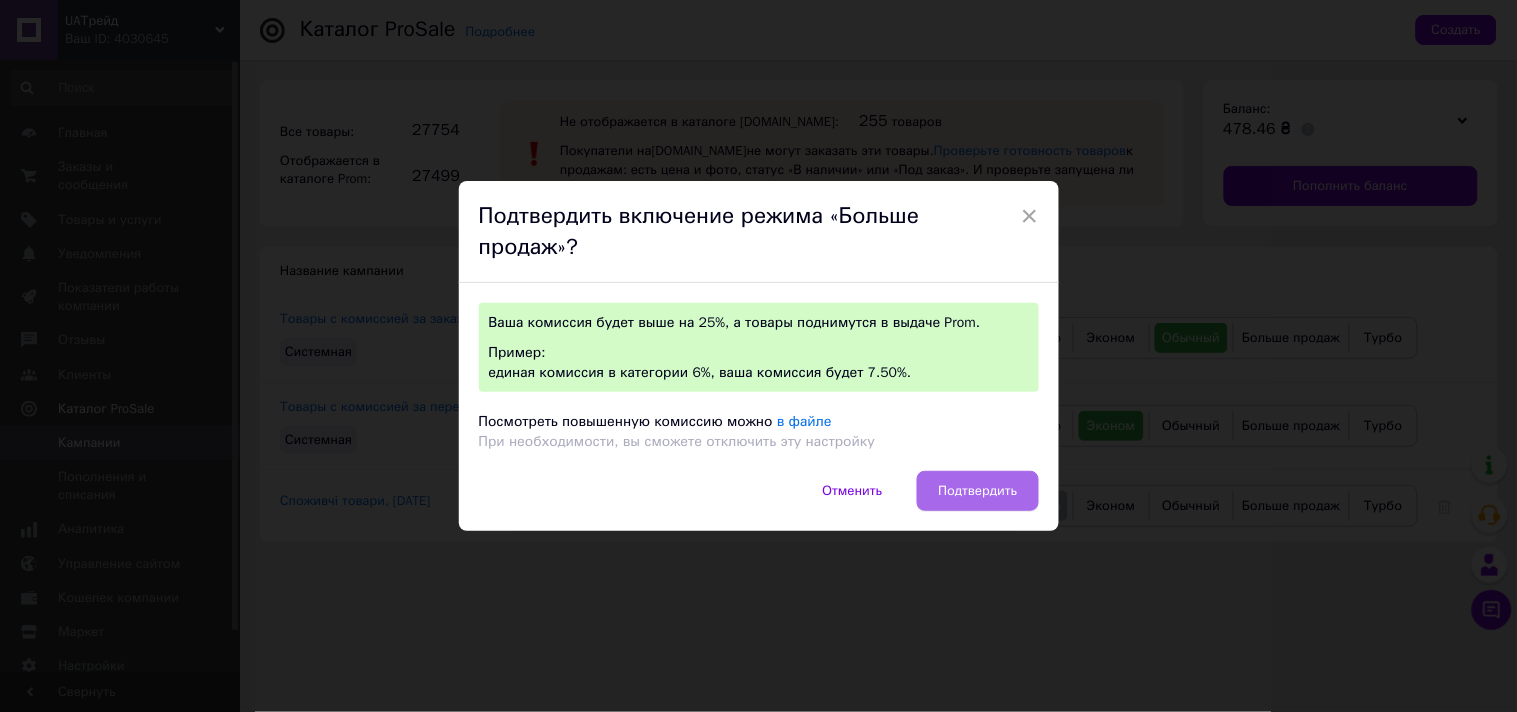 click on "Подтвердить" at bounding box center [977, 491] 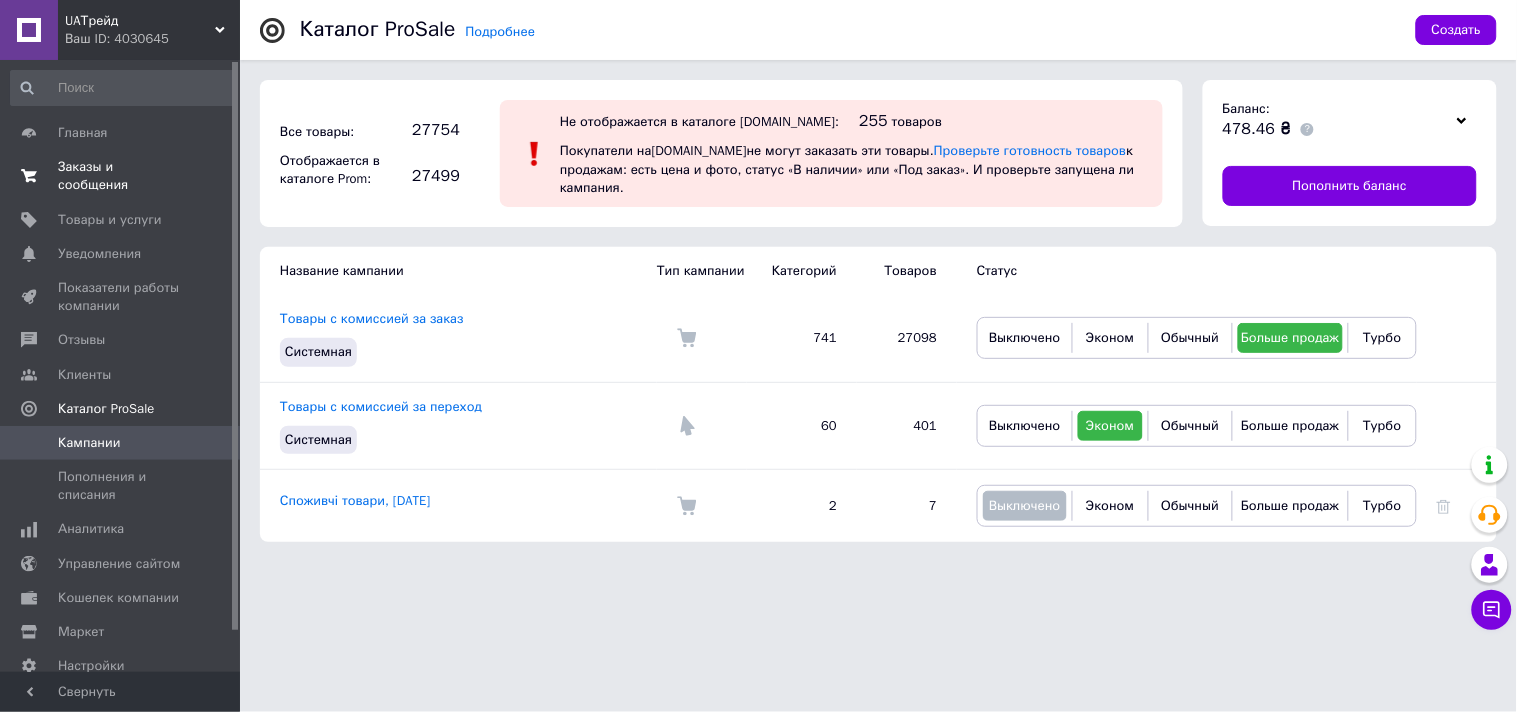 click on "Заказы и сообщения 0 0" at bounding box center [123, 176] 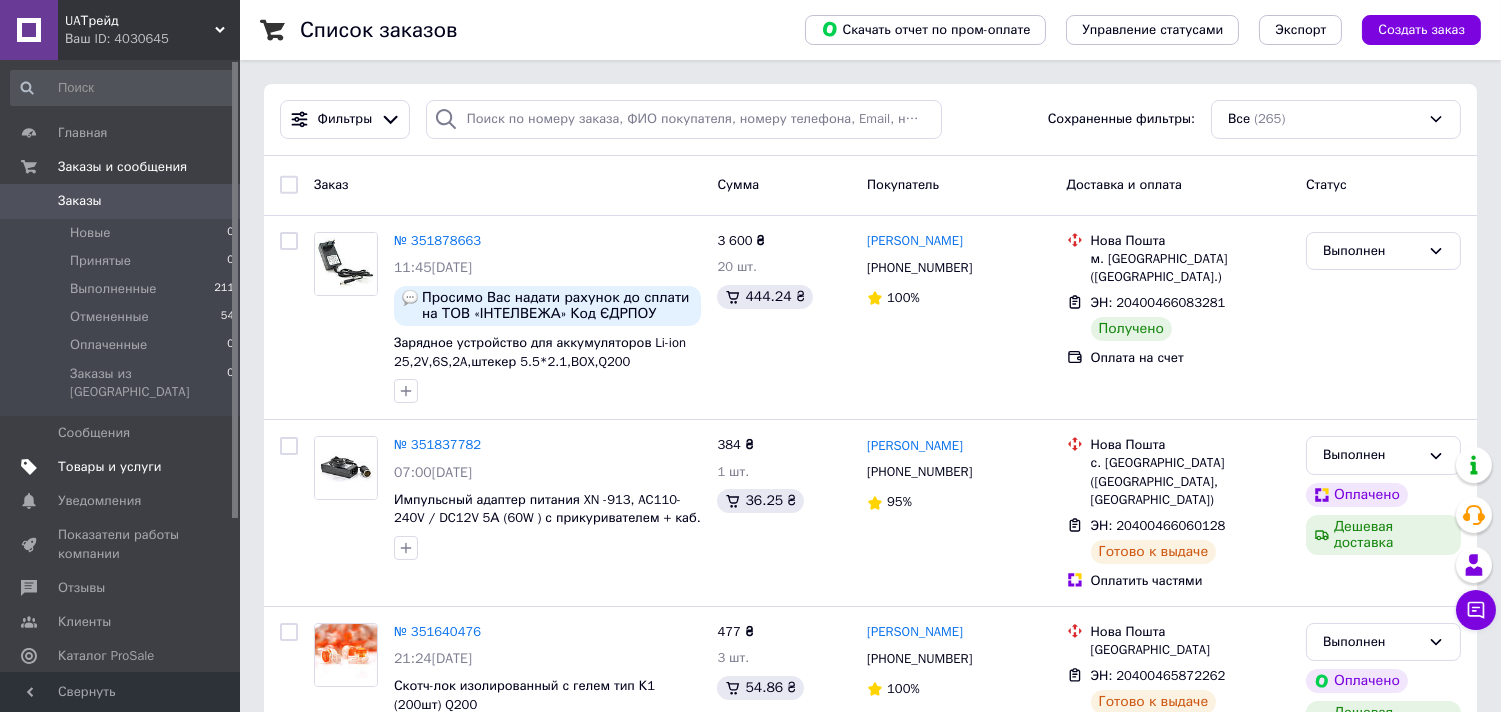 click on "Товары и услуги" at bounding box center (110, 467) 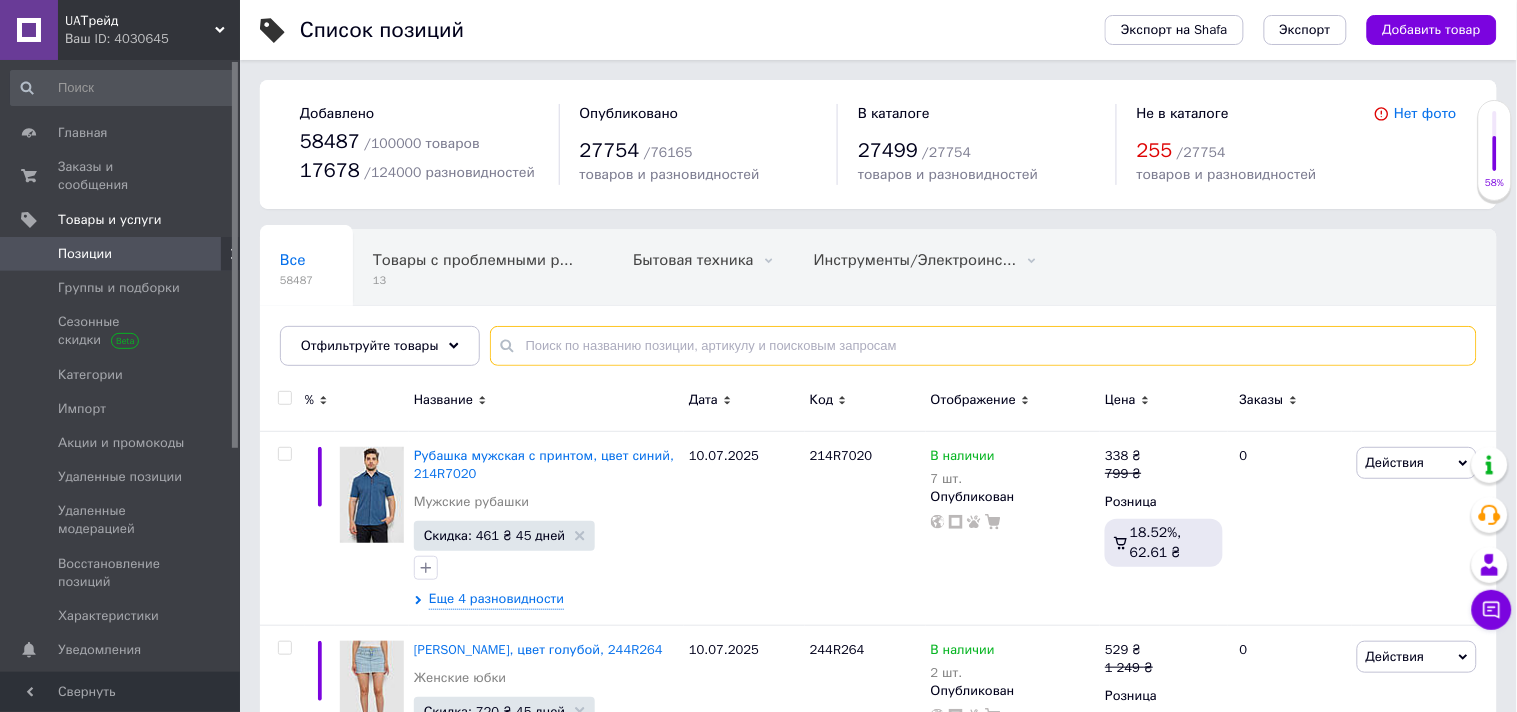 click at bounding box center (983, 346) 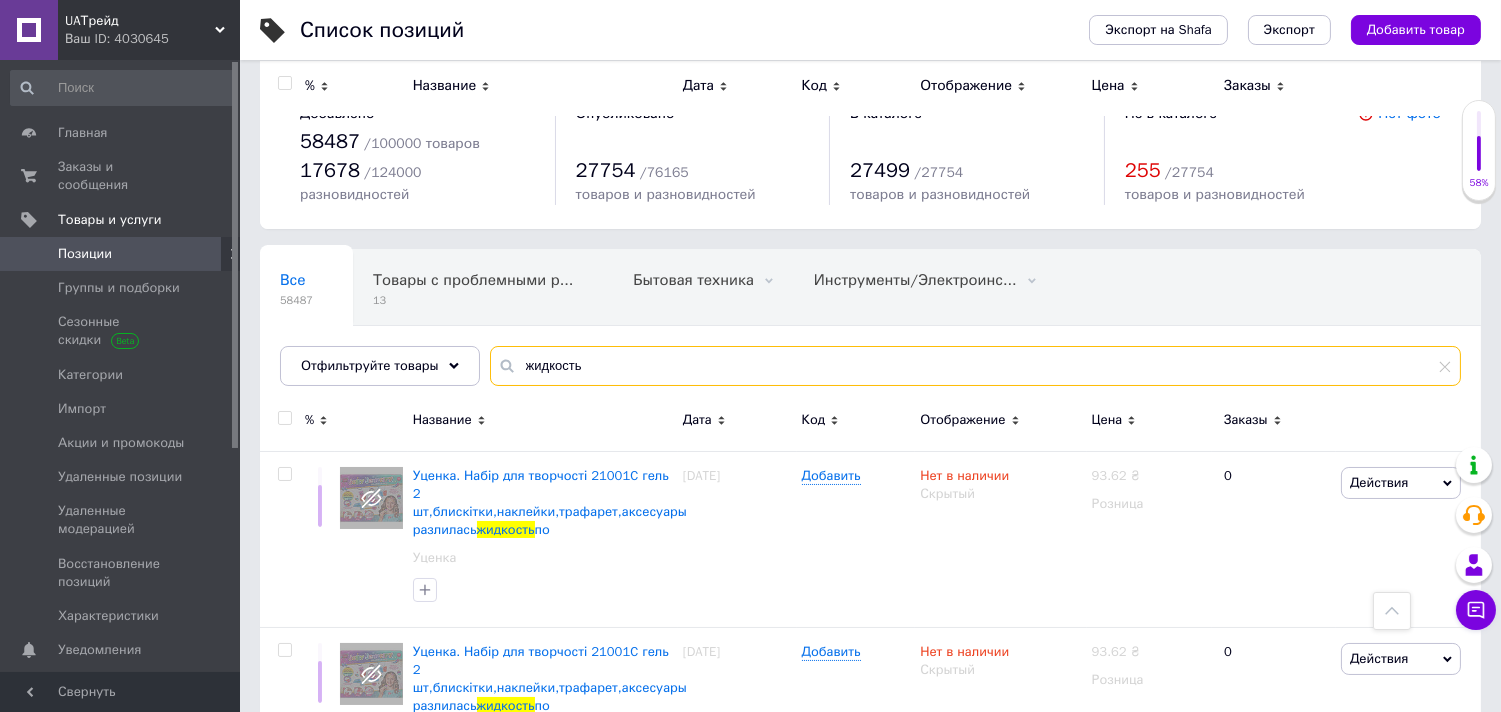 scroll, scrollTop: 2555, scrollLeft: 0, axis: vertical 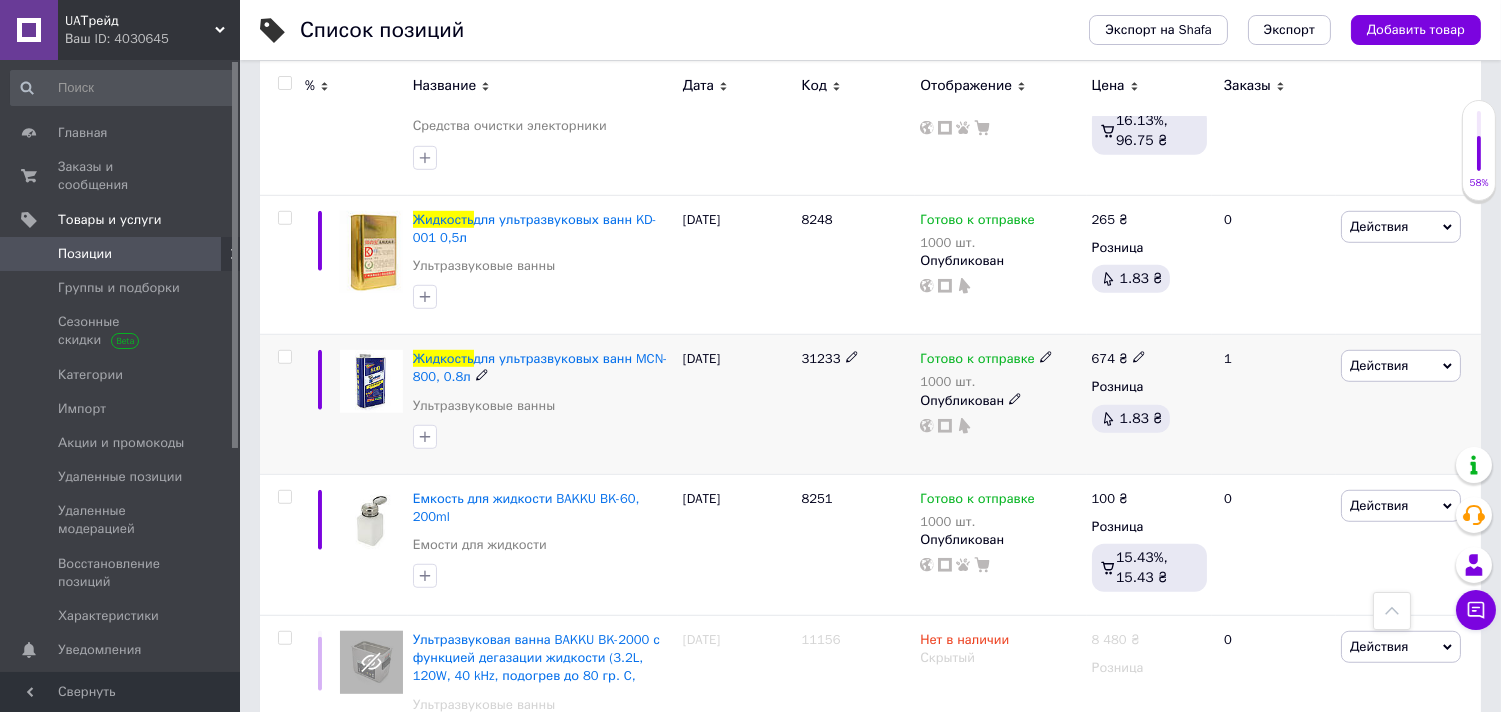 type on "жидкость" 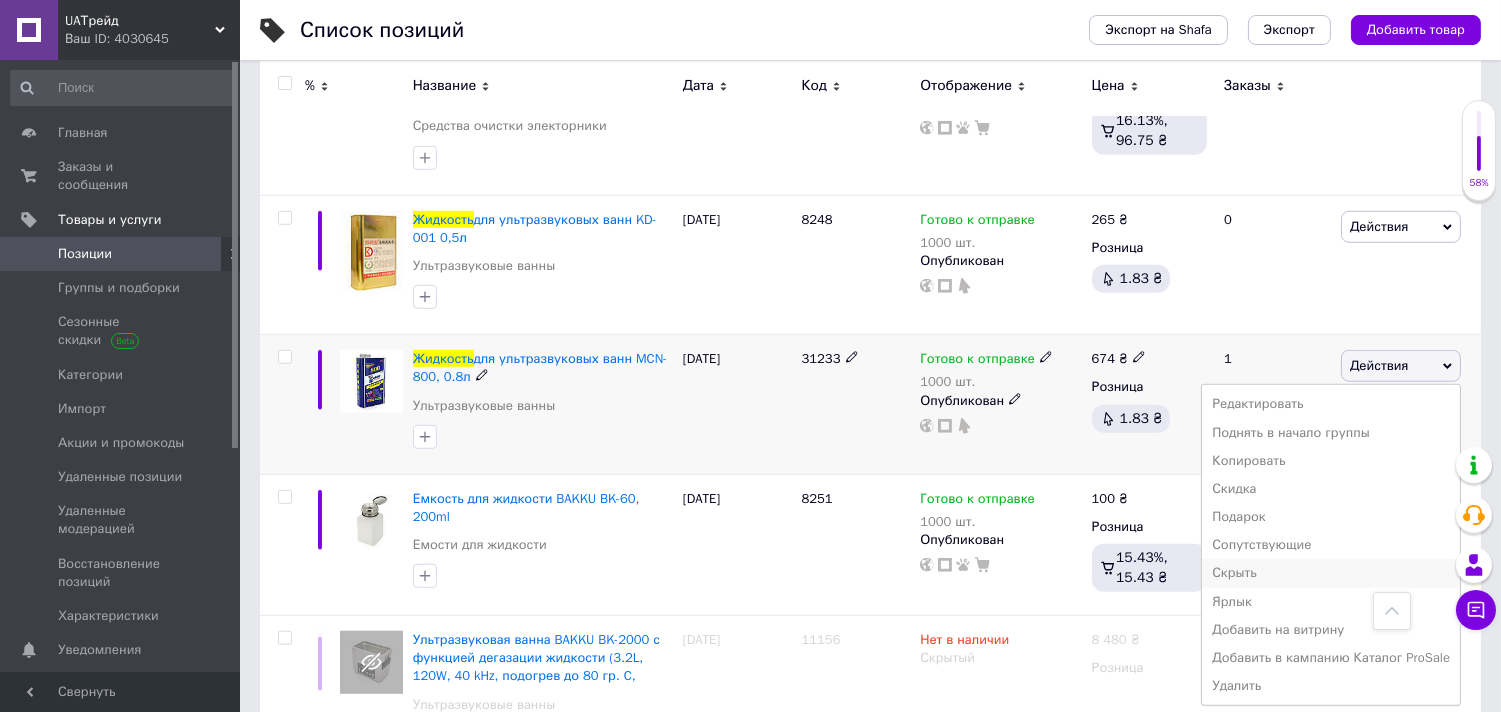 click on "Скрыть" at bounding box center [1331, 573] 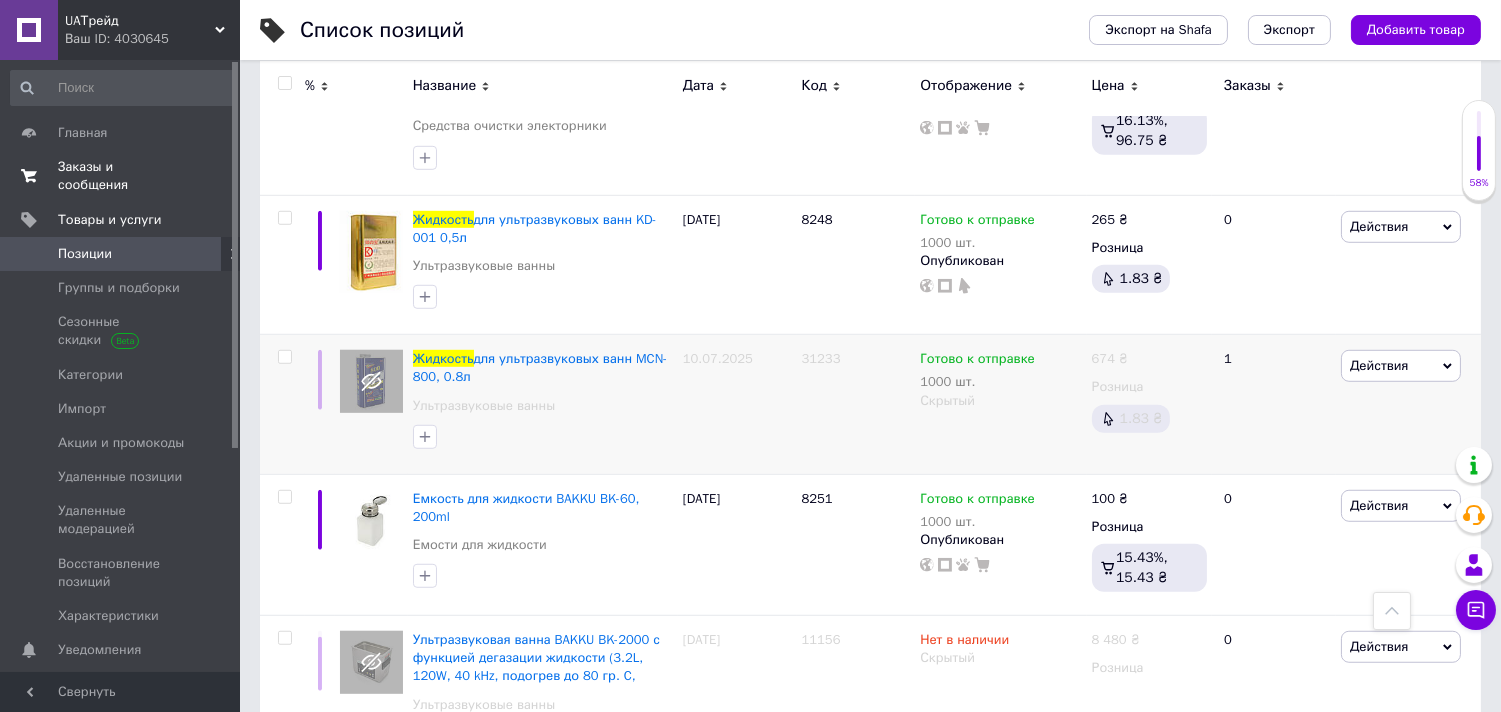 click on "Заказы и сообщения" at bounding box center [121, 176] 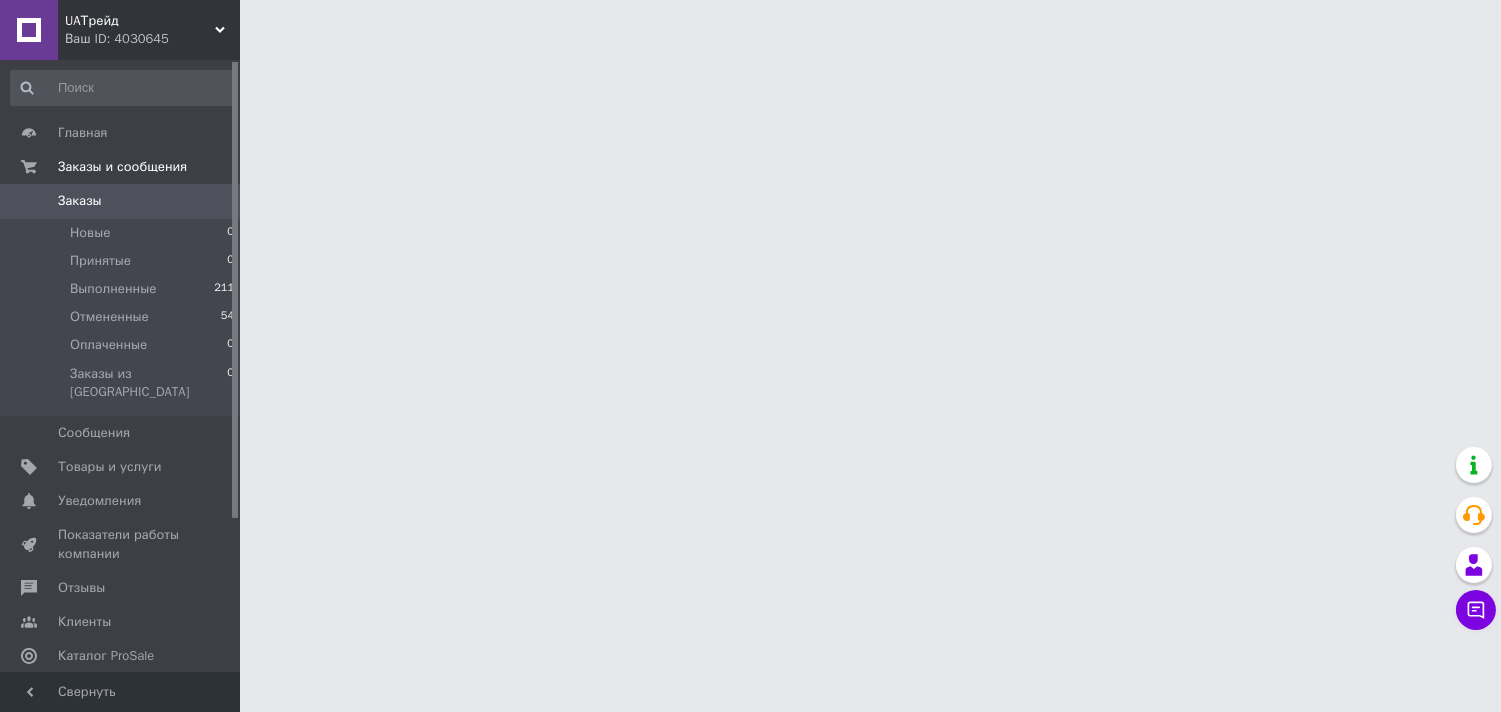 scroll, scrollTop: 0, scrollLeft: 0, axis: both 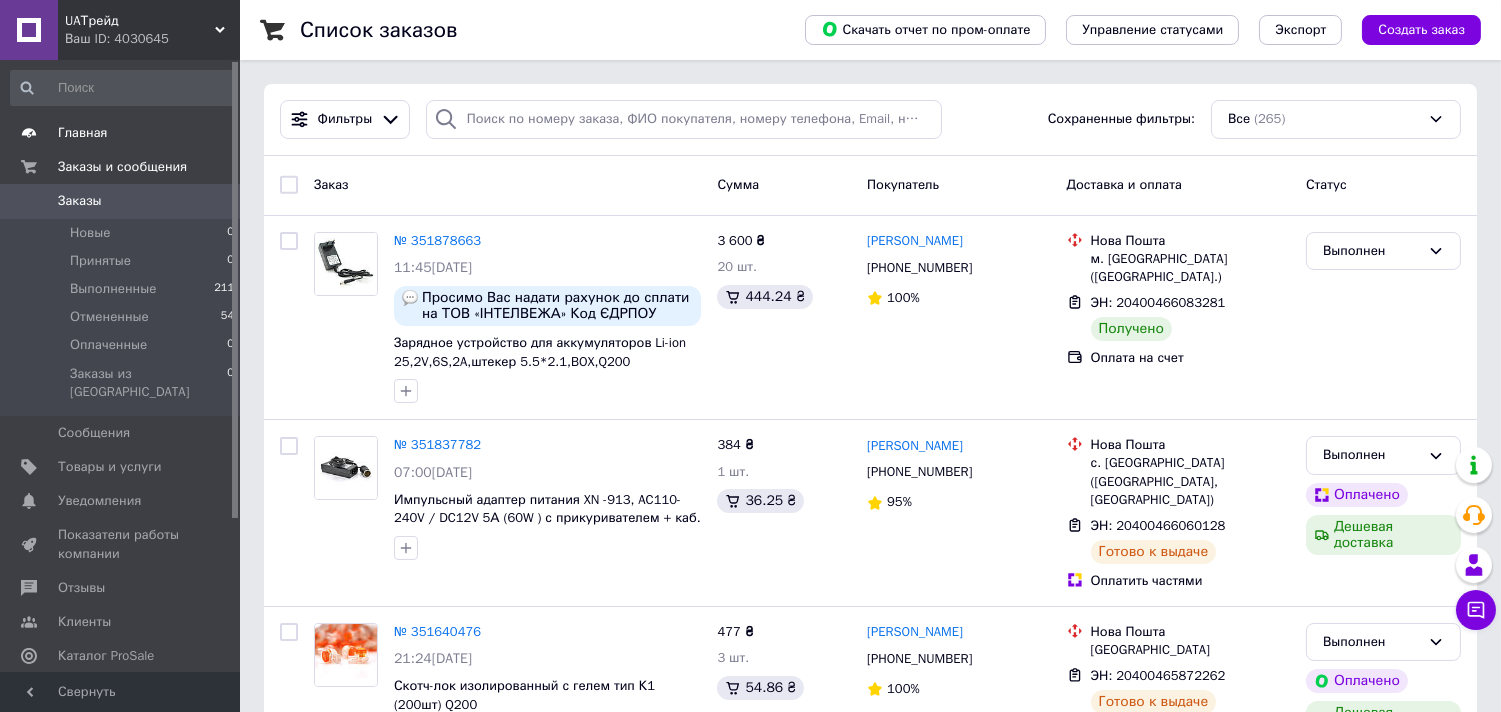 click on "Главная" at bounding box center (83, 133) 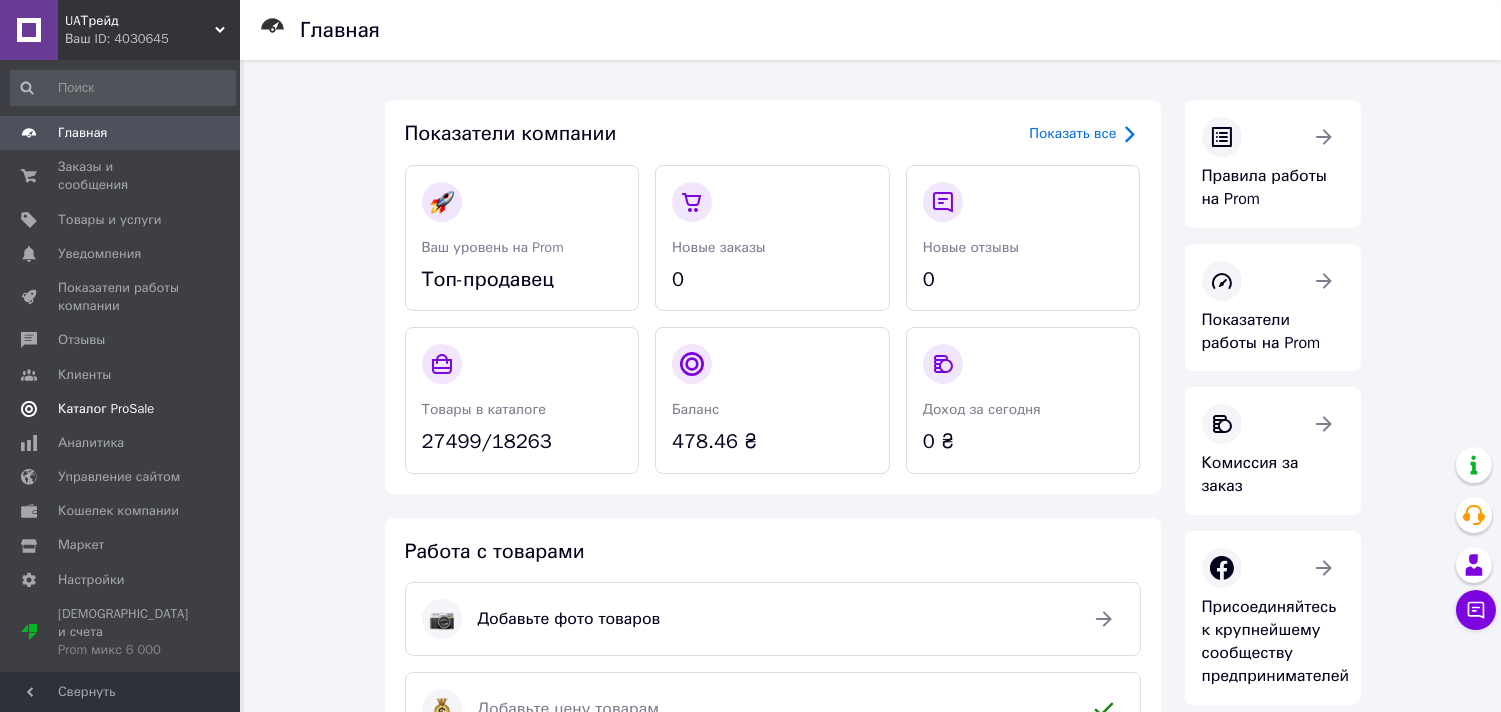 click on "Каталог ProSale" at bounding box center [123, 409] 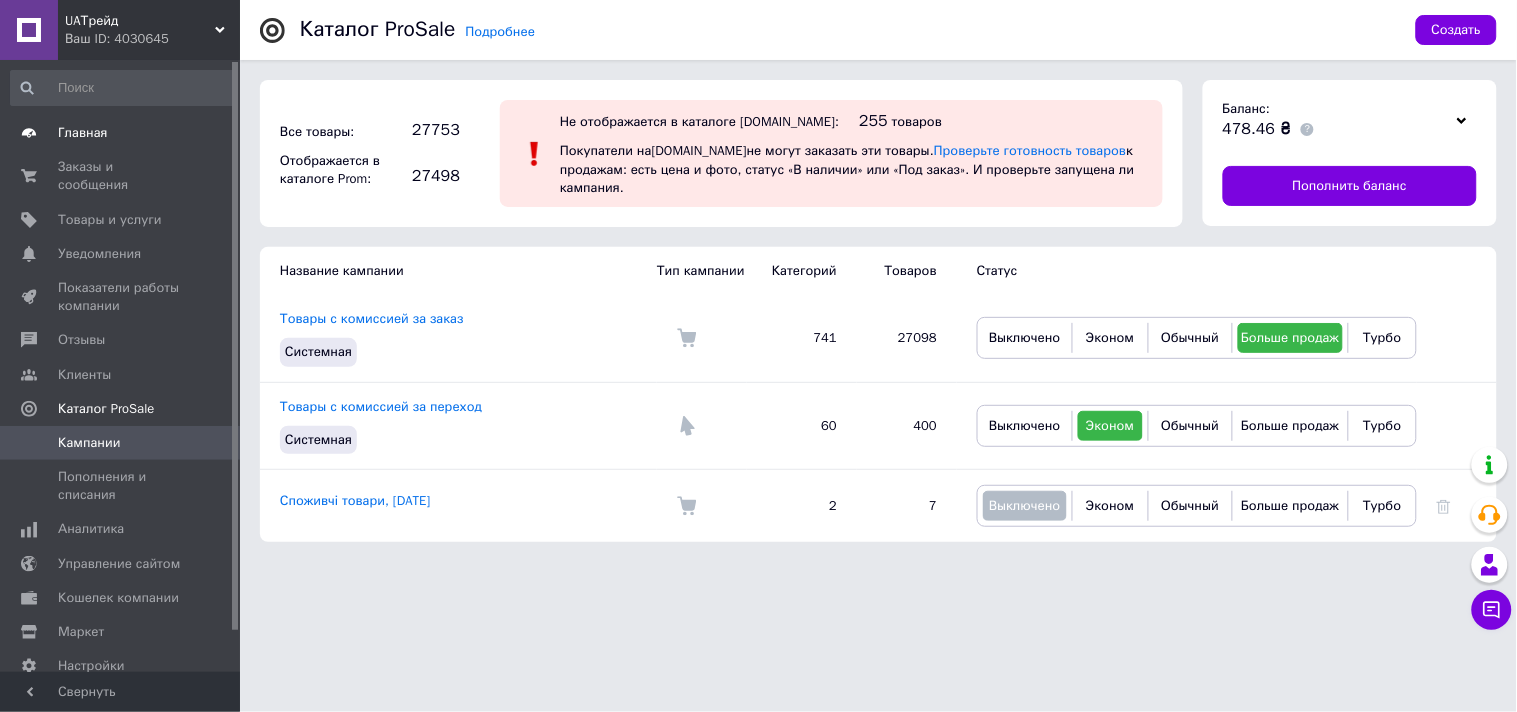 click on "Главная" at bounding box center (123, 133) 